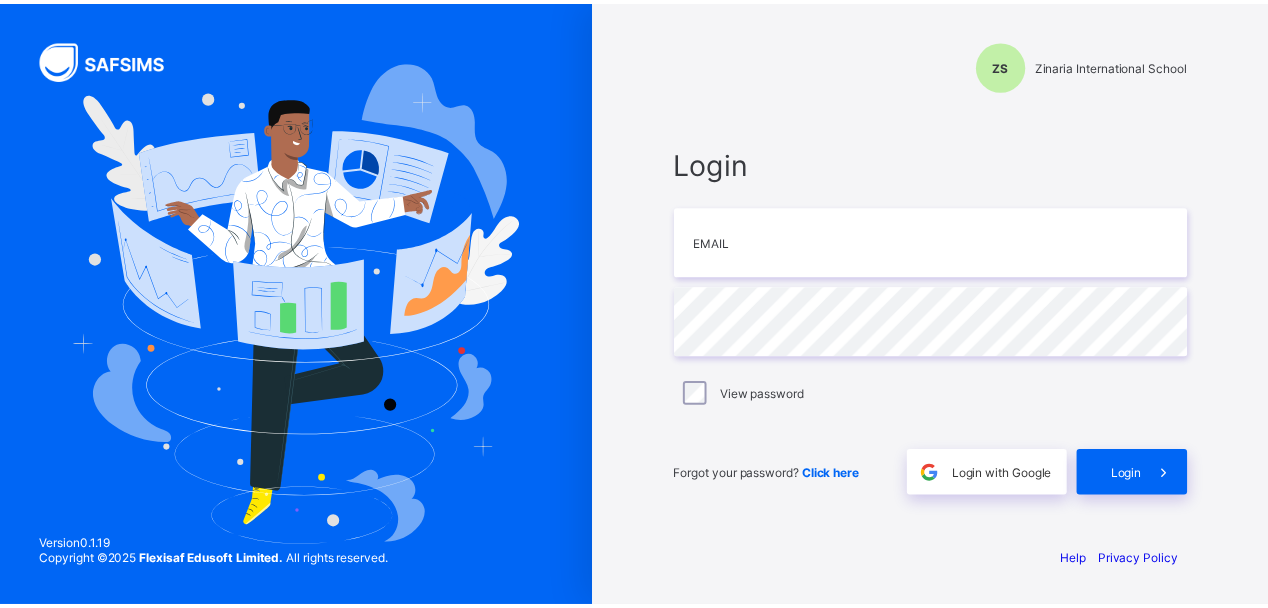 scroll, scrollTop: 0, scrollLeft: 0, axis: both 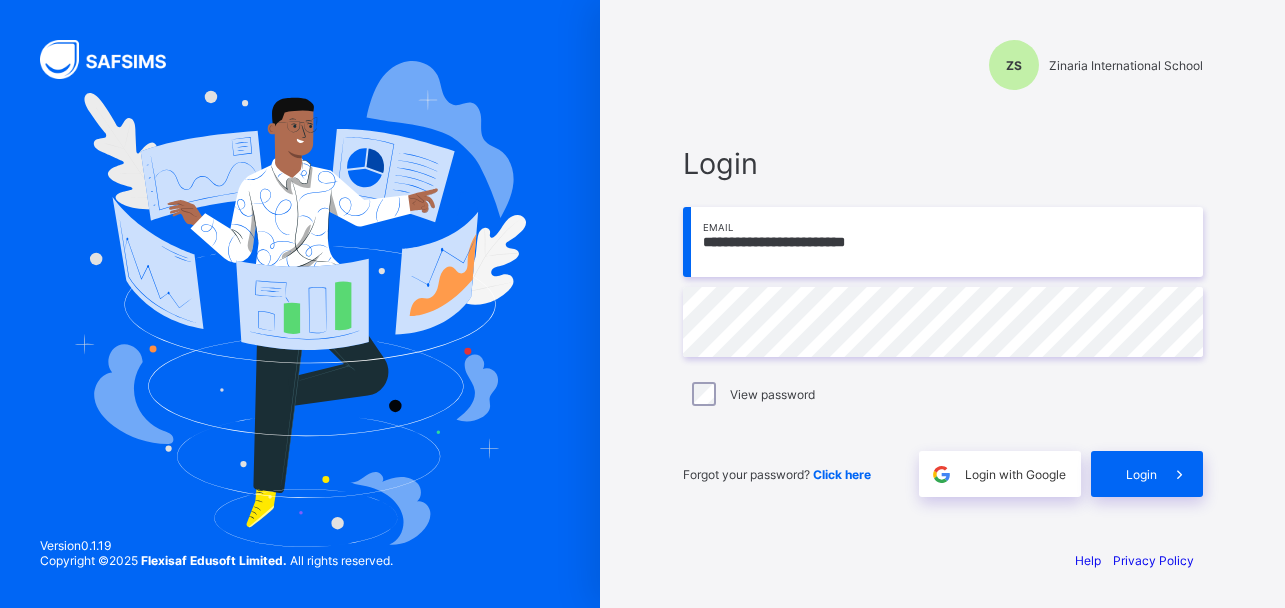 type on "**********" 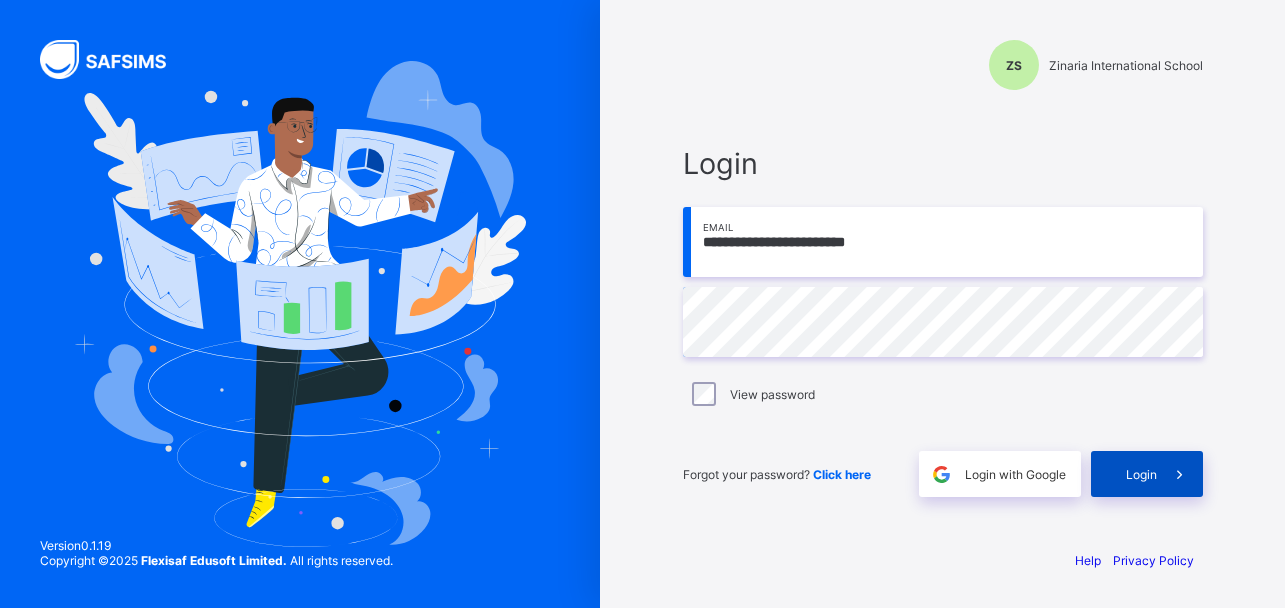 click on "Login" at bounding box center (1141, 474) 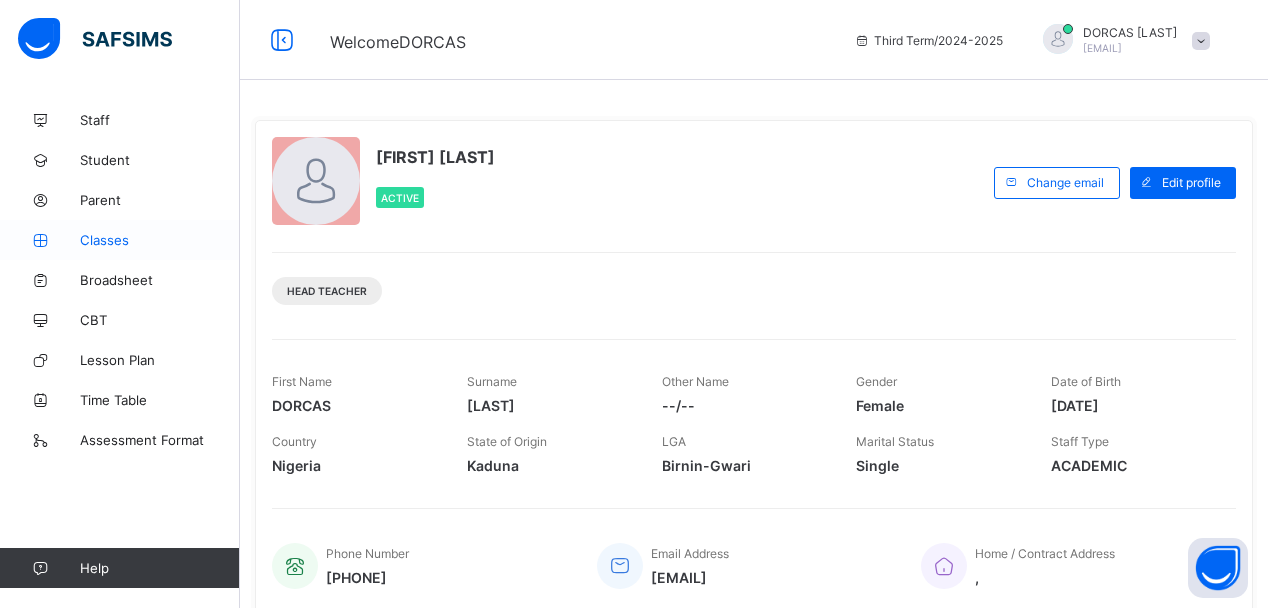click on "Classes" at bounding box center (160, 240) 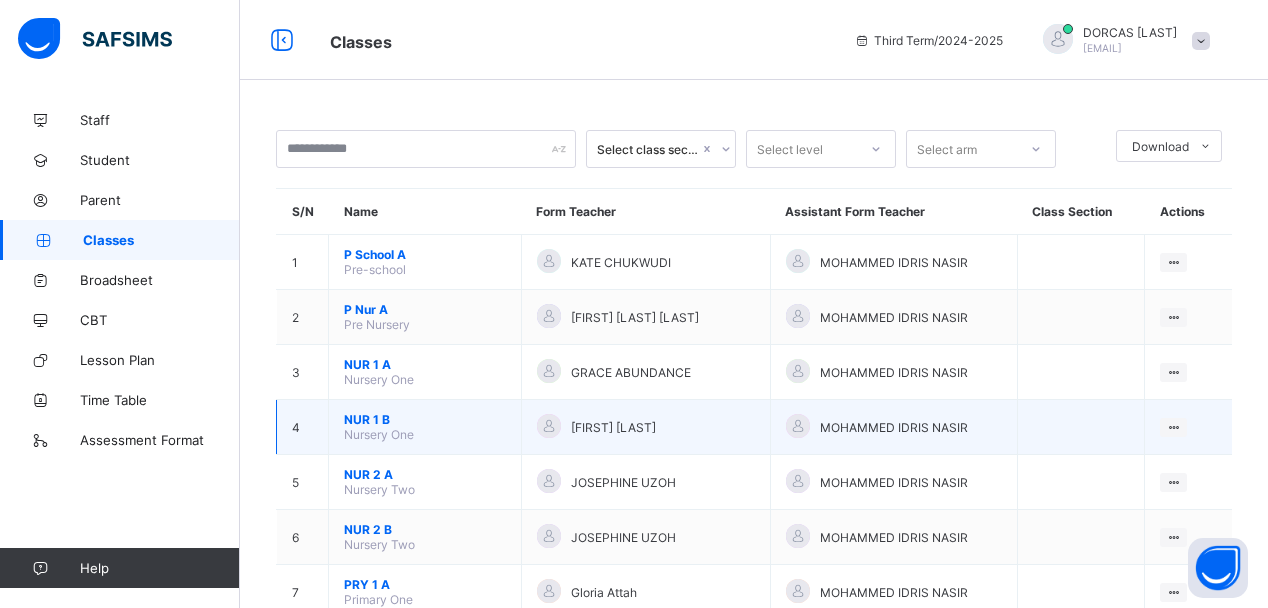 click on "NUR 1   B" at bounding box center [425, 419] 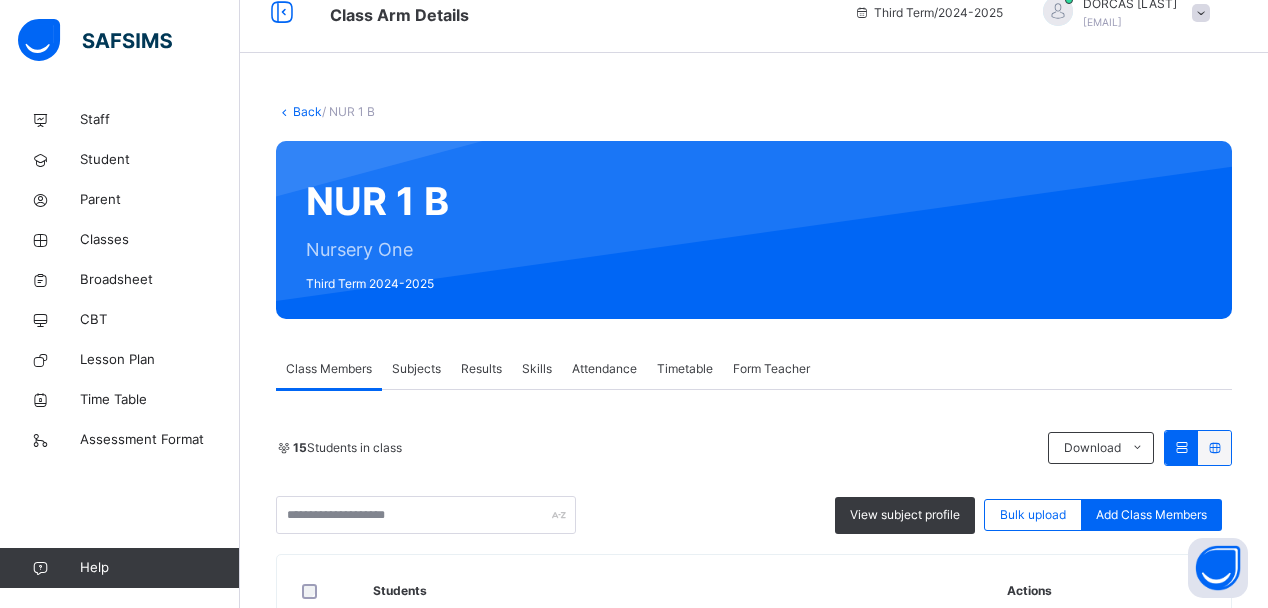 scroll, scrollTop: 0, scrollLeft: 0, axis: both 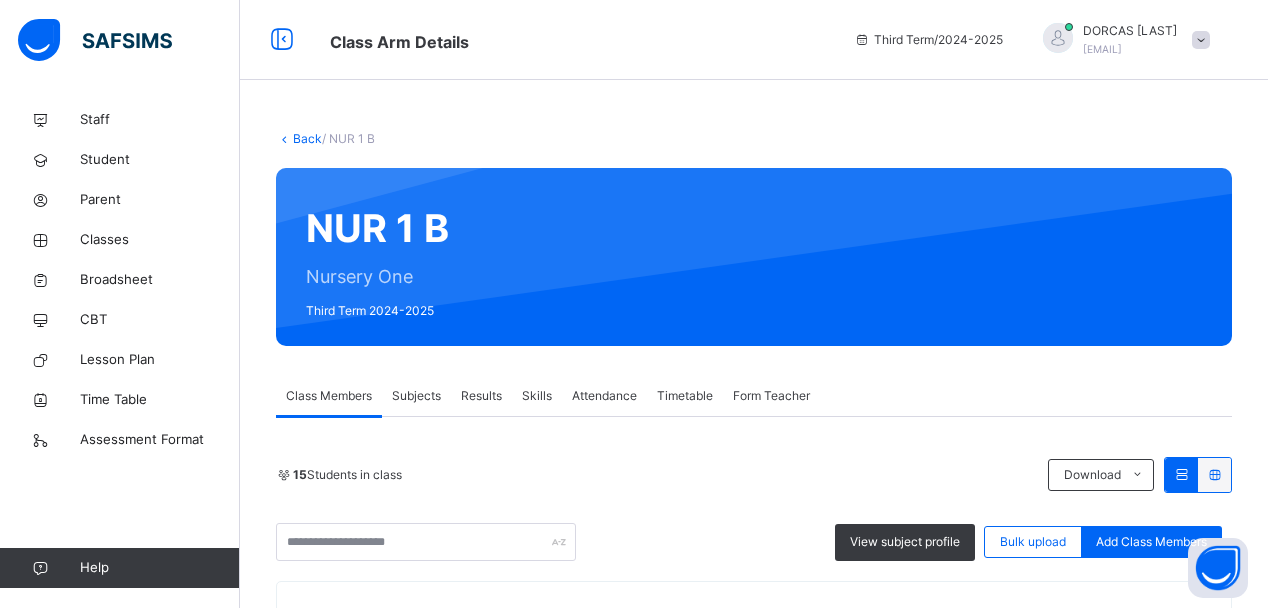 click on "Subjects" at bounding box center (416, 396) 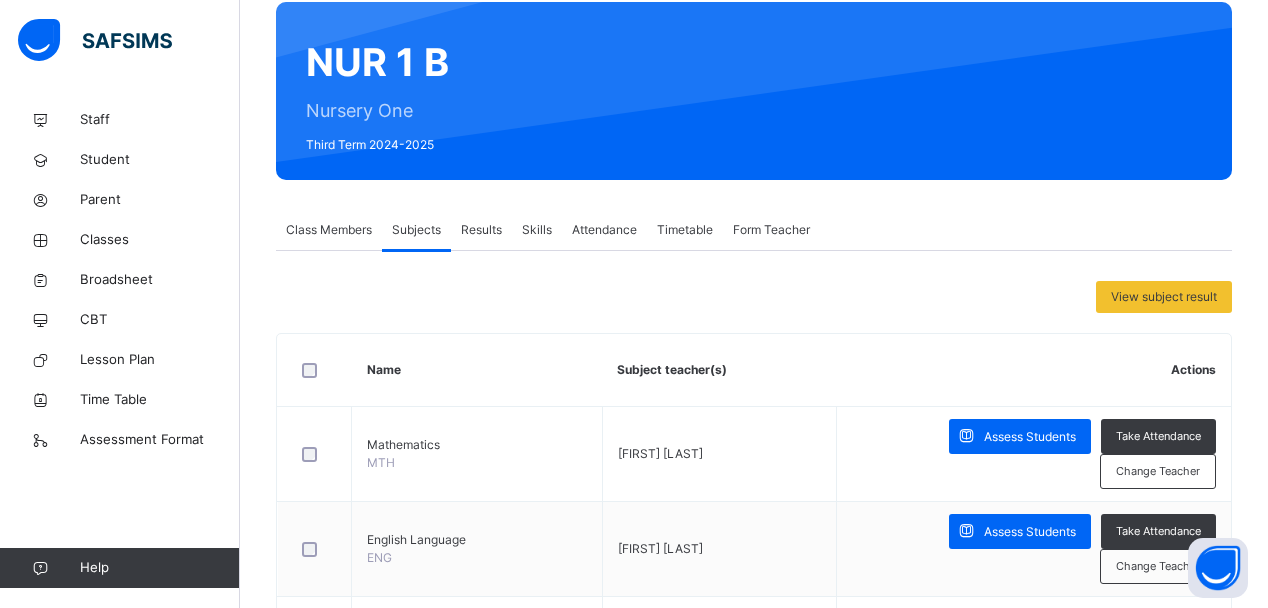 scroll, scrollTop: 200, scrollLeft: 0, axis: vertical 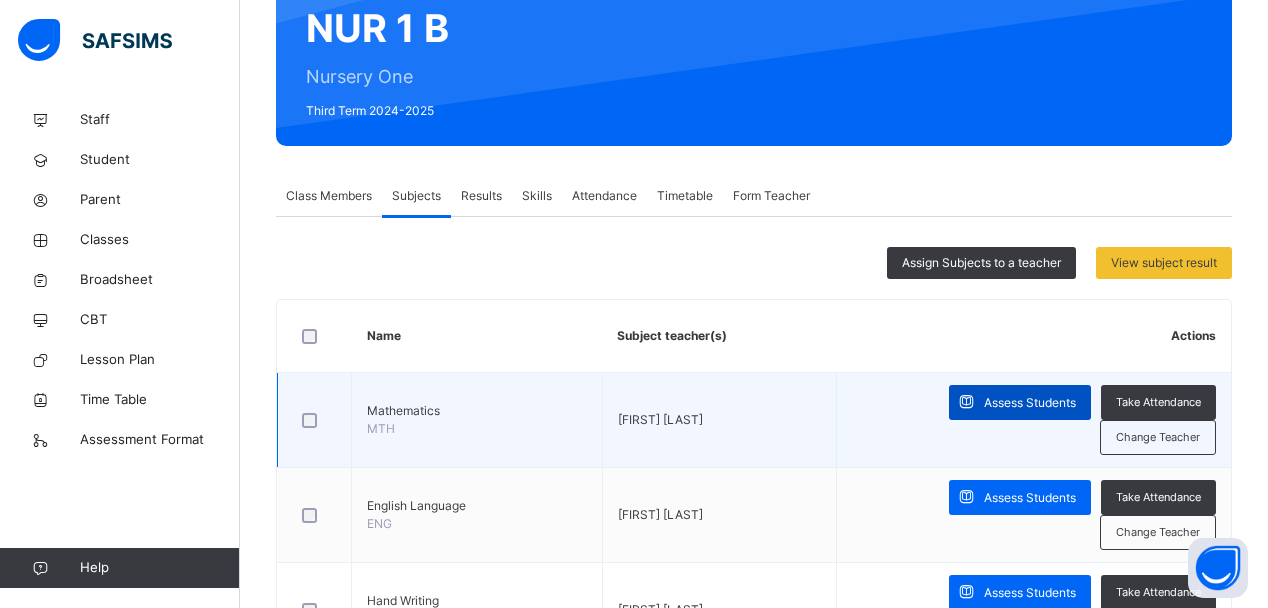 click on "Assess Students" at bounding box center (1030, 403) 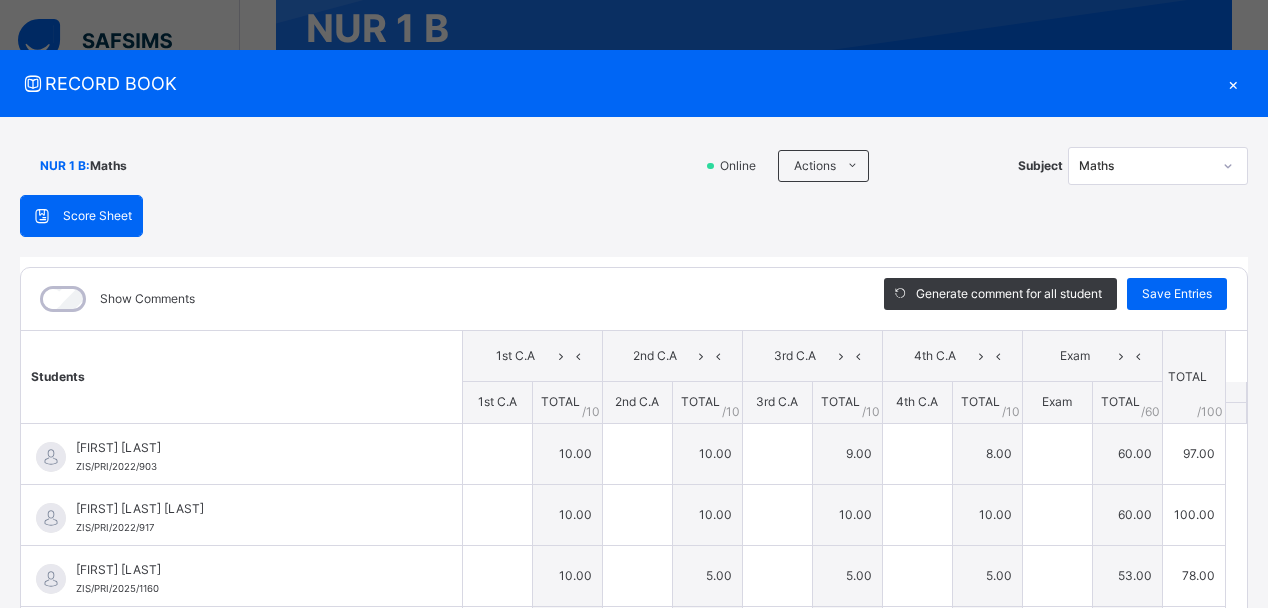 type on "**" 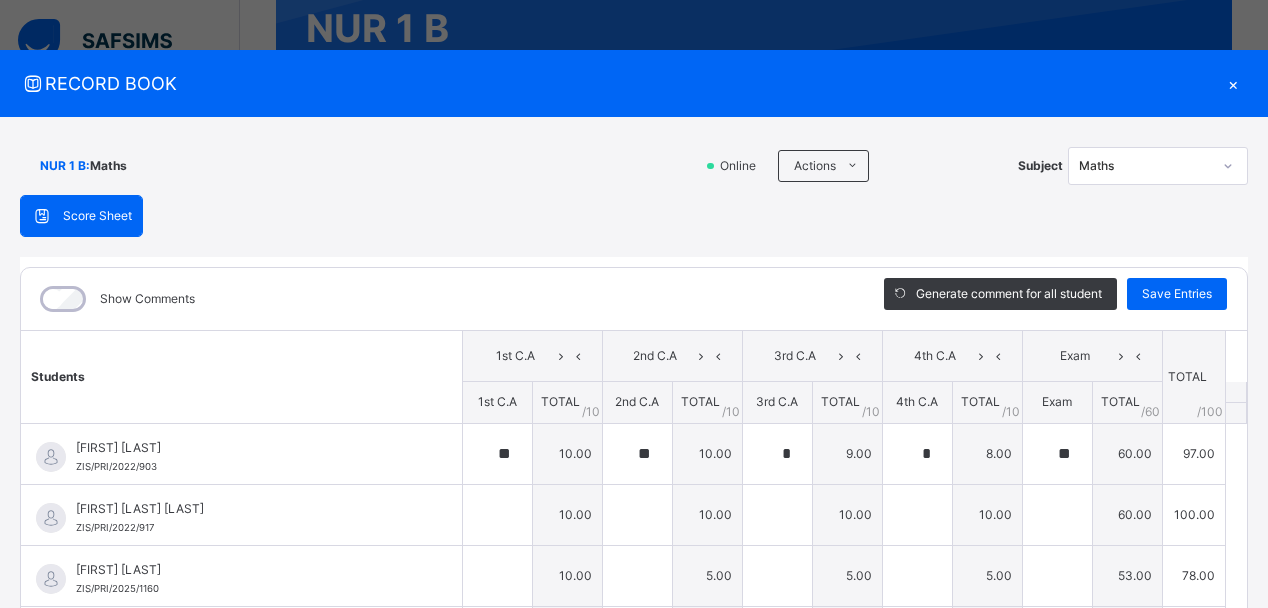 type on "**" 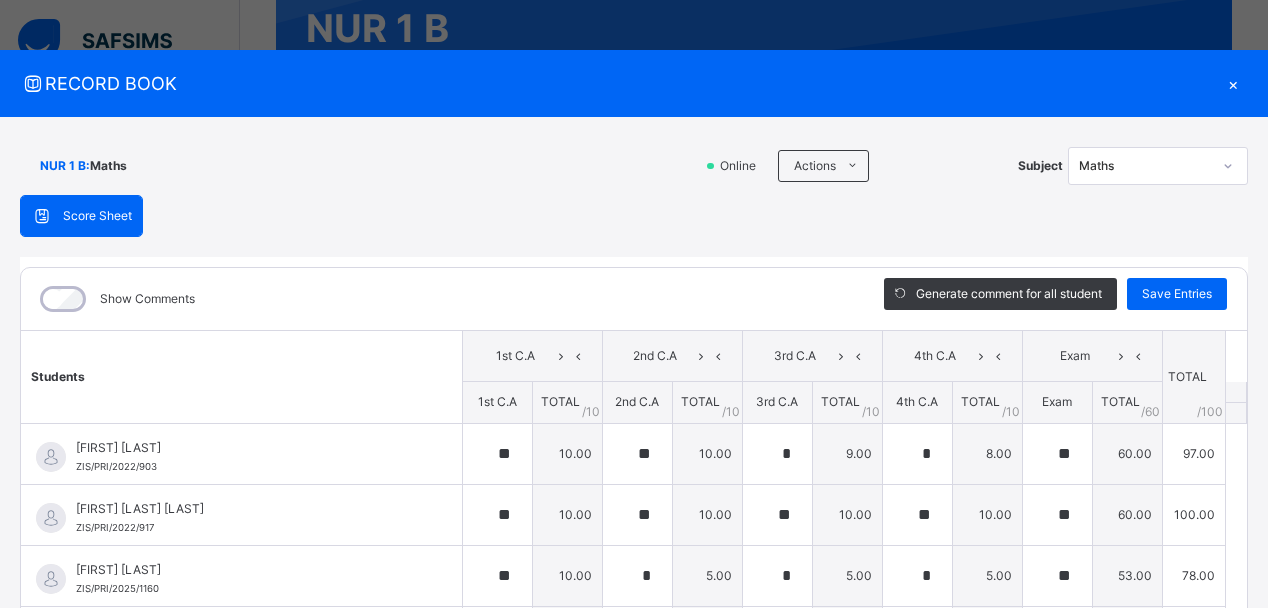 type on "**" 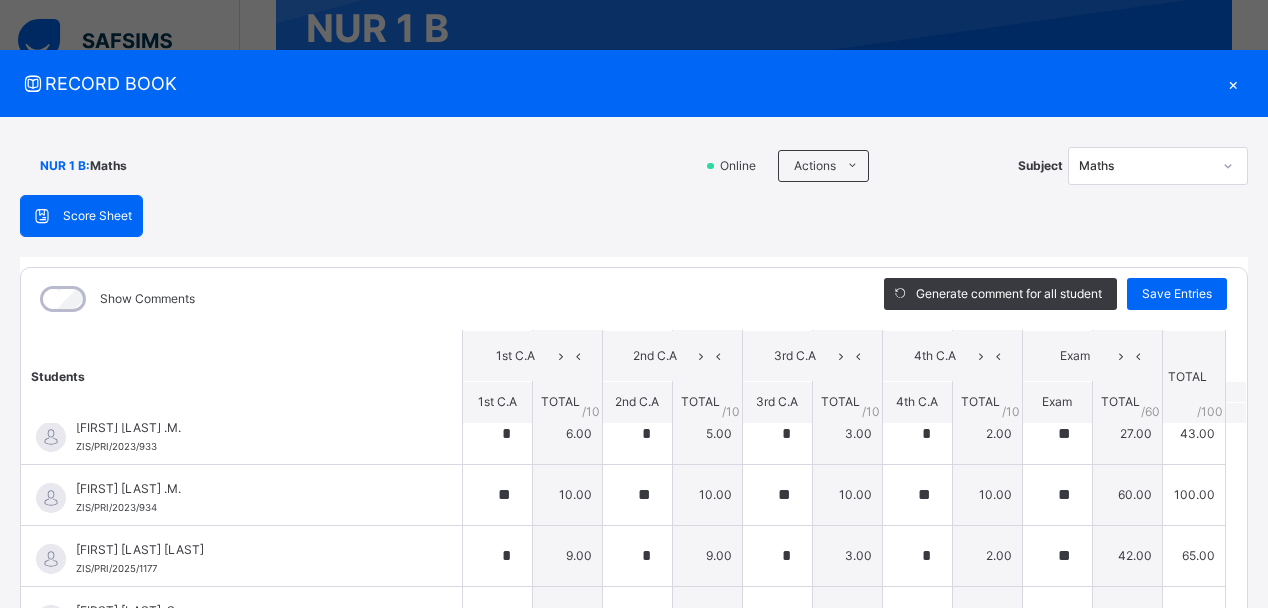 scroll, scrollTop: 509, scrollLeft: 0, axis: vertical 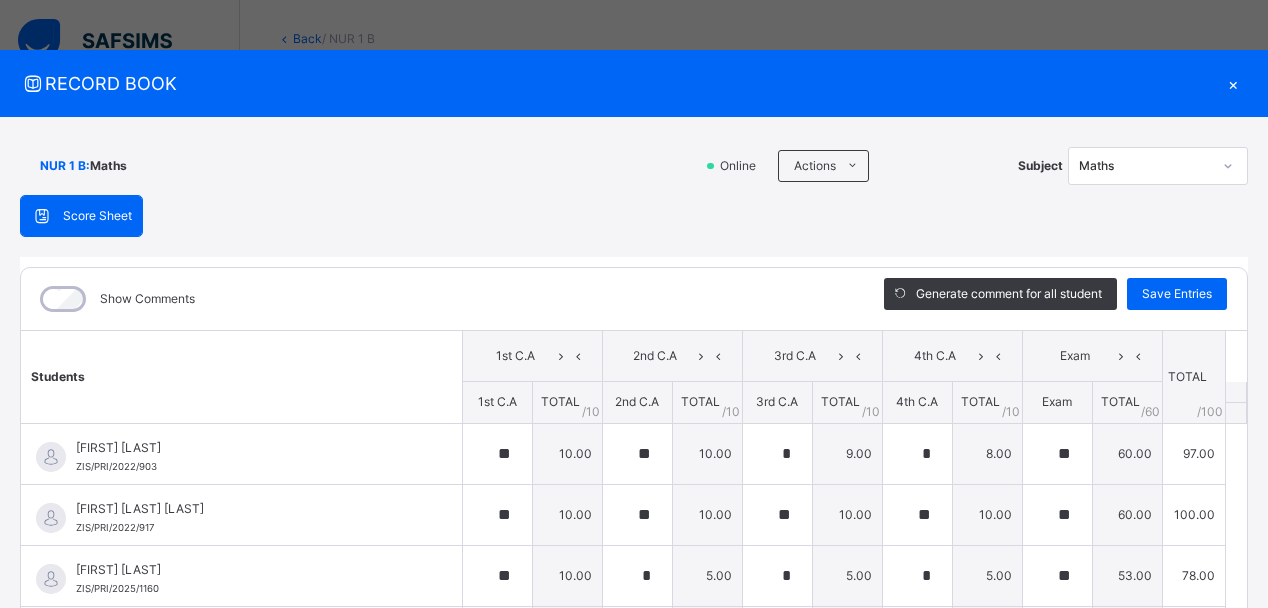 click on "×" at bounding box center (1233, 83) 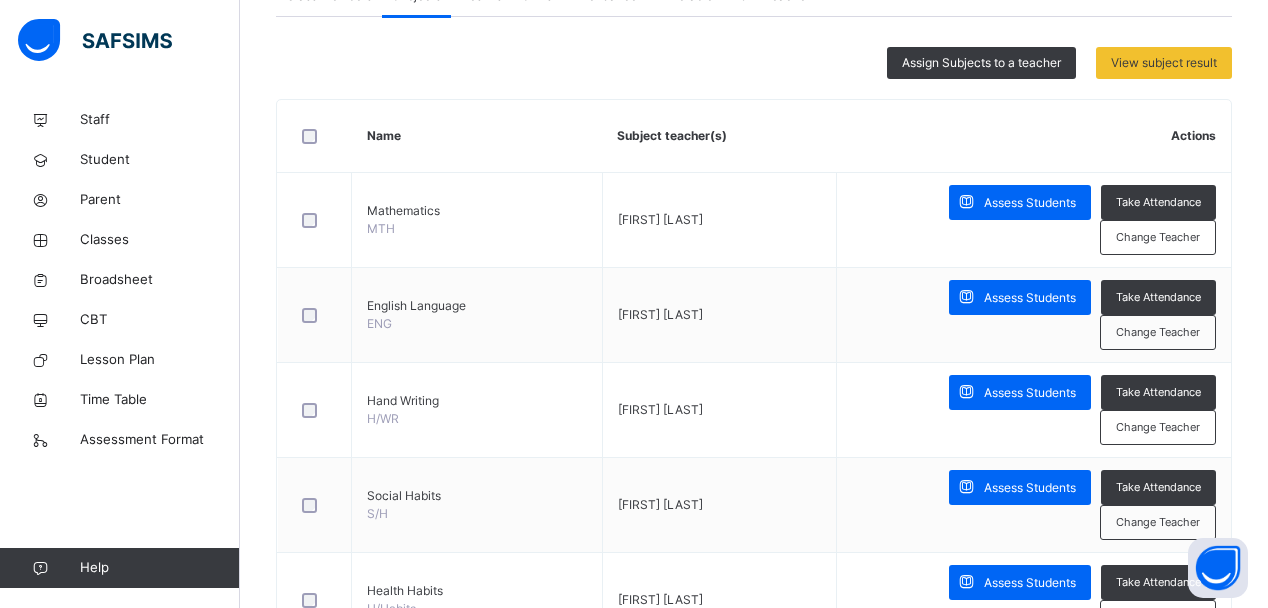 scroll, scrollTop: 500, scrollLeft: 0, axis: vertical 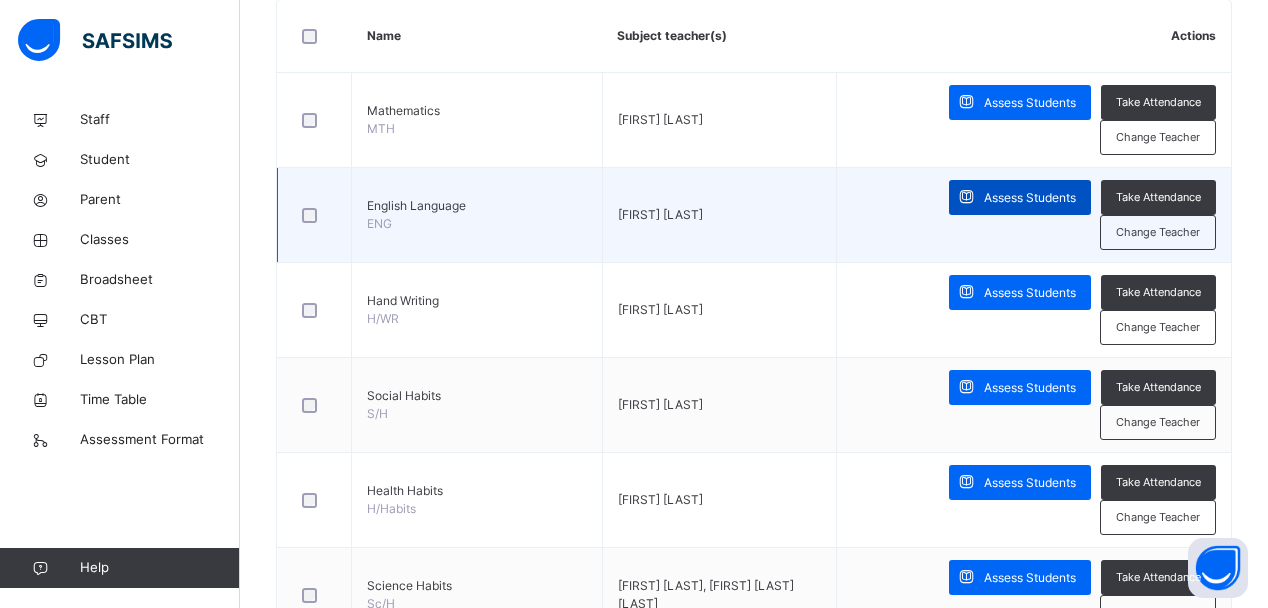 click on "Assess Students" at bounding box center [1020, 197] 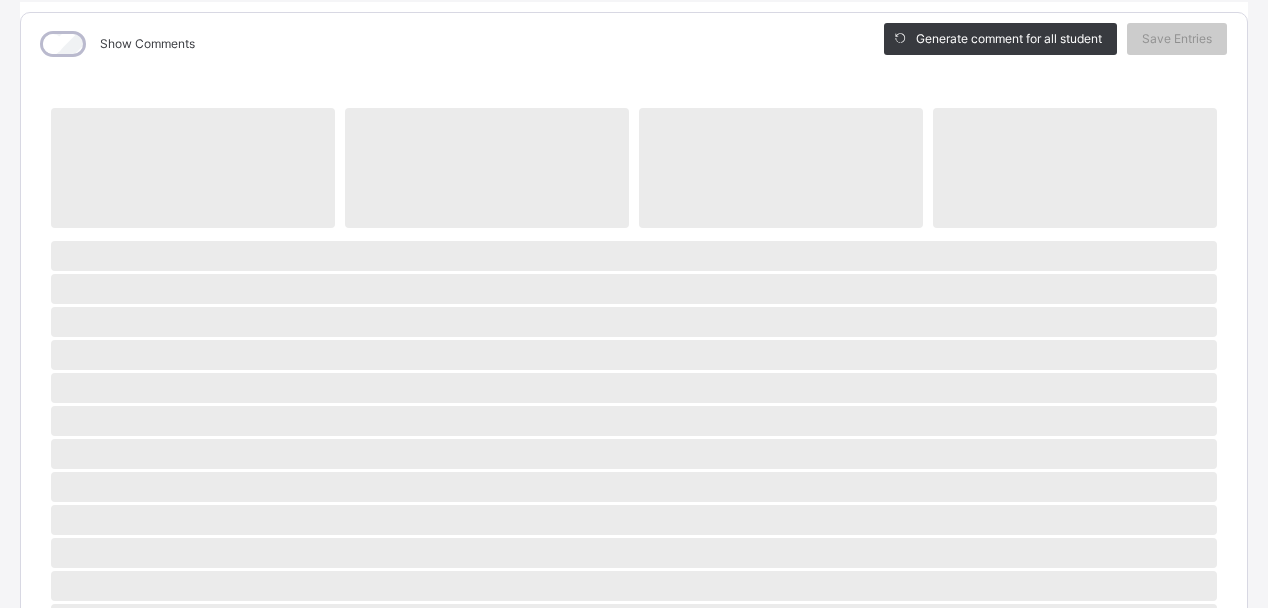 scroll, scrollTop: 300, scrollLeft: 0, axis: vertical 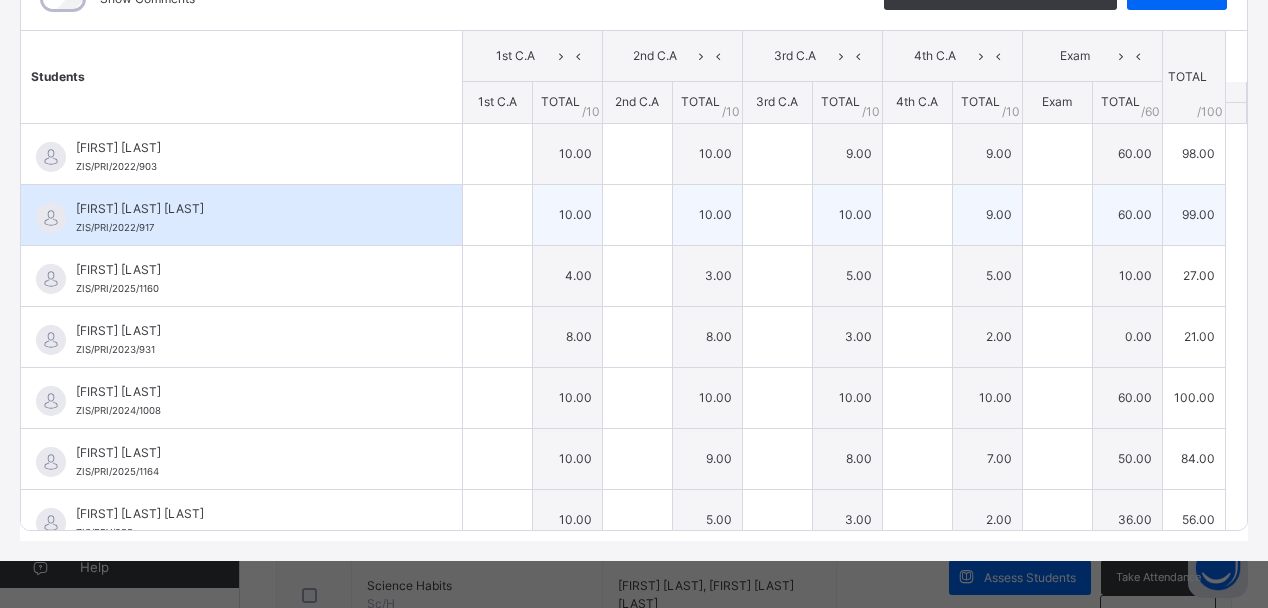 type on "**" 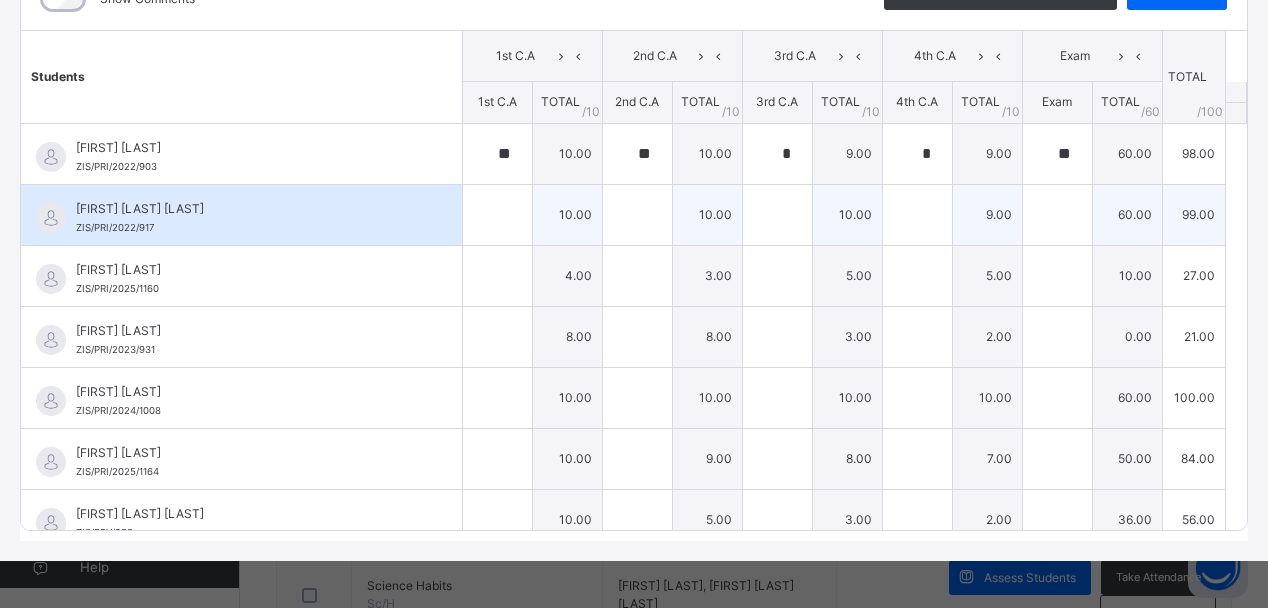 type on "**" 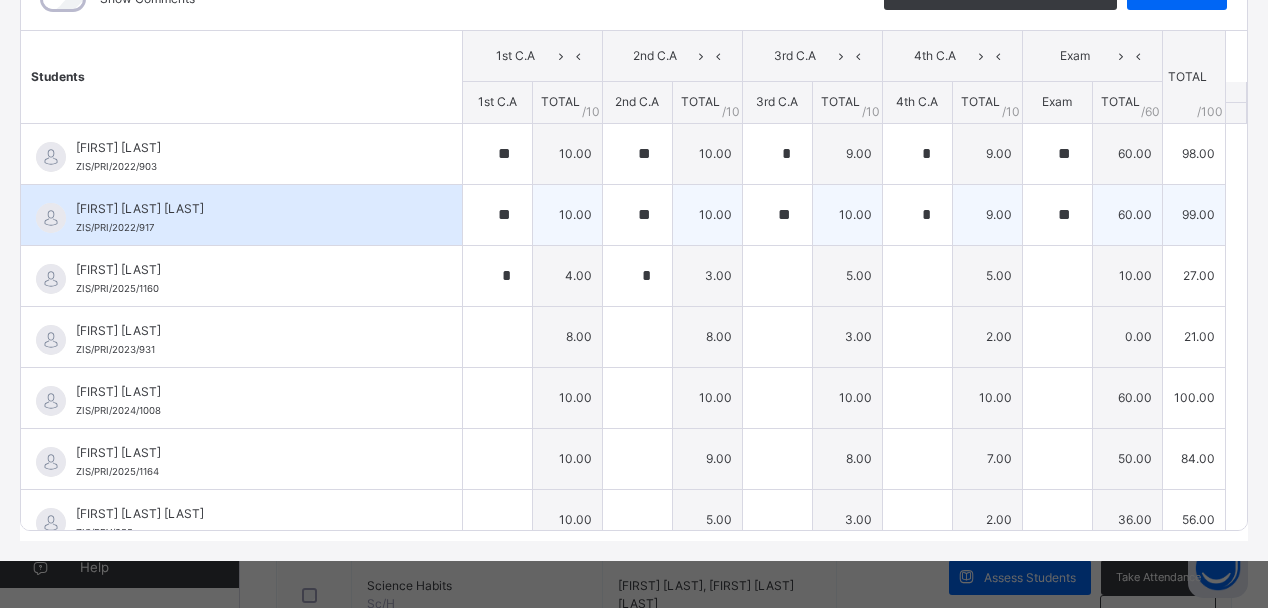 type on "*" 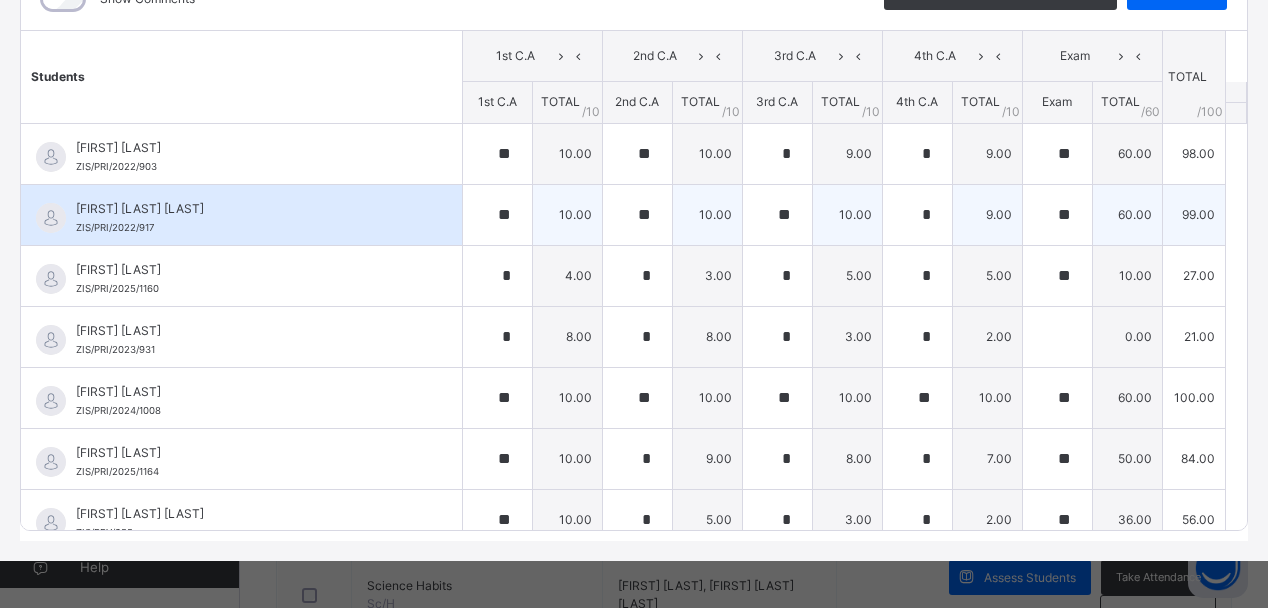 type on "**" 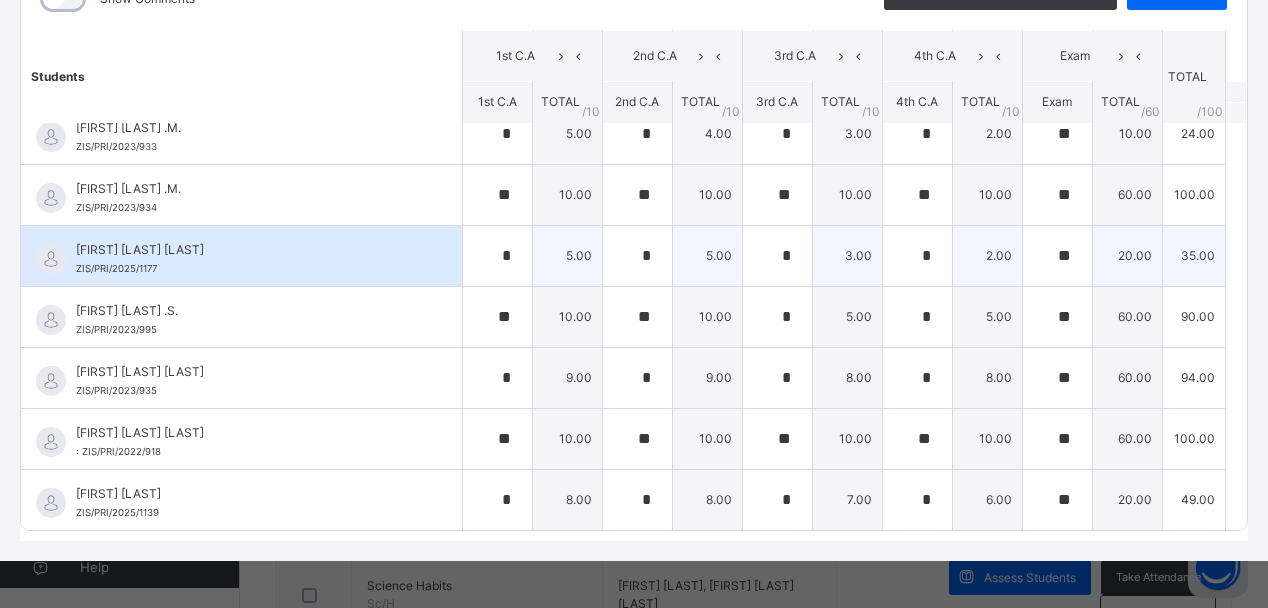 scroll, scrollTop: 509, scrollLeft: 0, axis: vertical 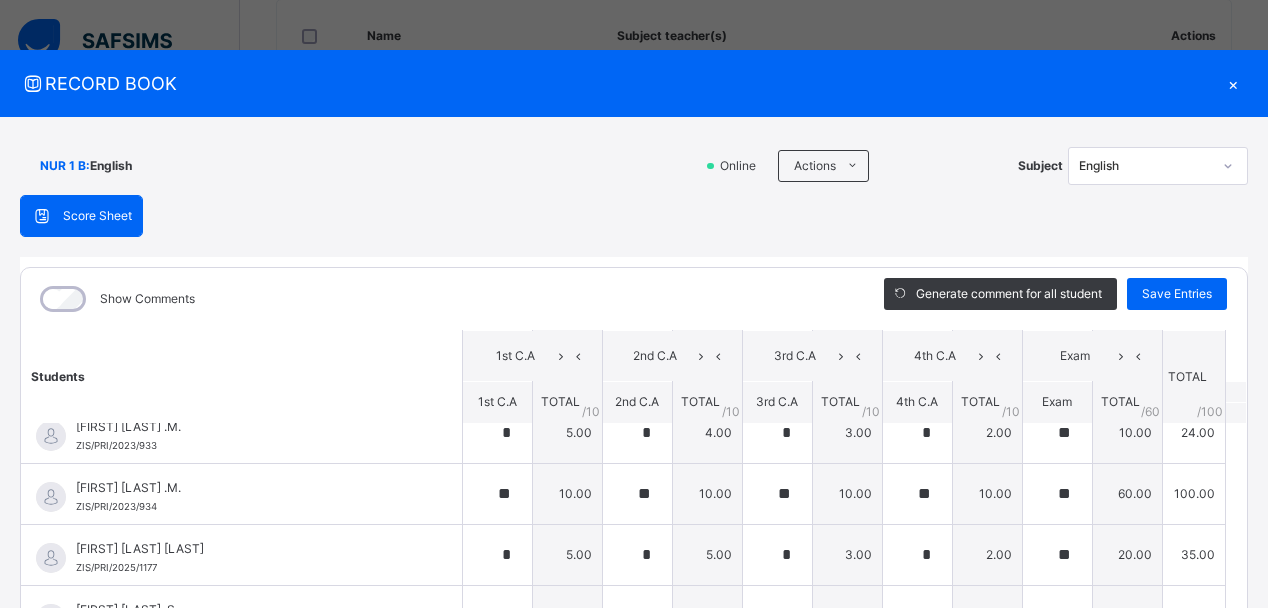 click on "×" at bounding box center [1233, 83] 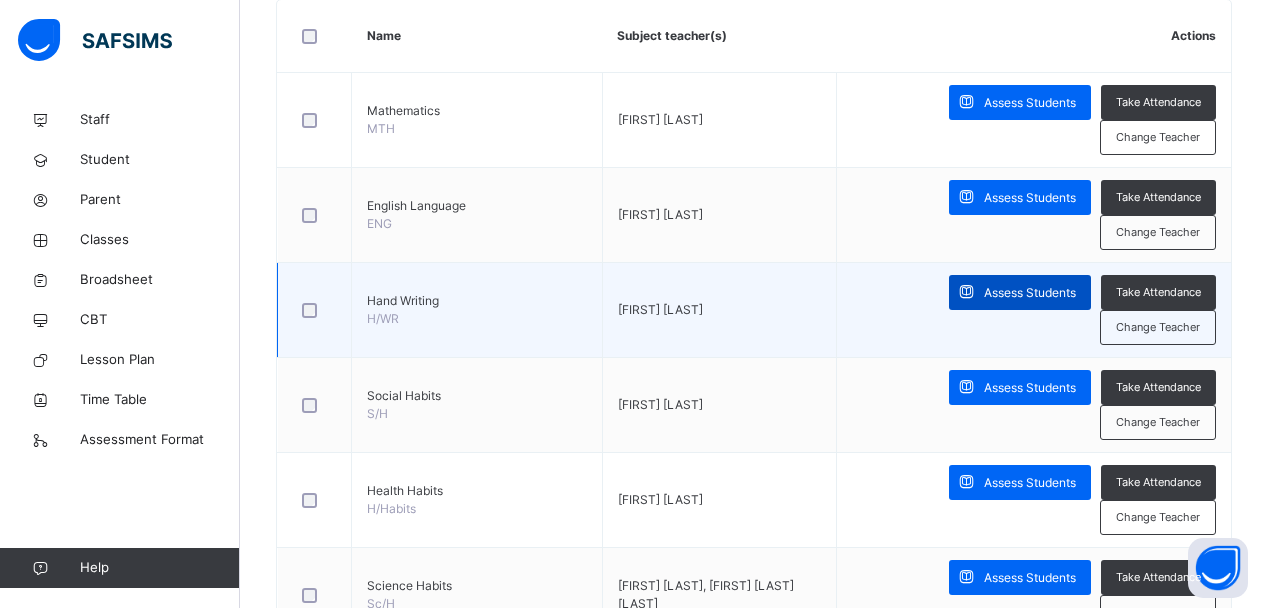 click on "Assess Students" at bounding box center (1030, 293) 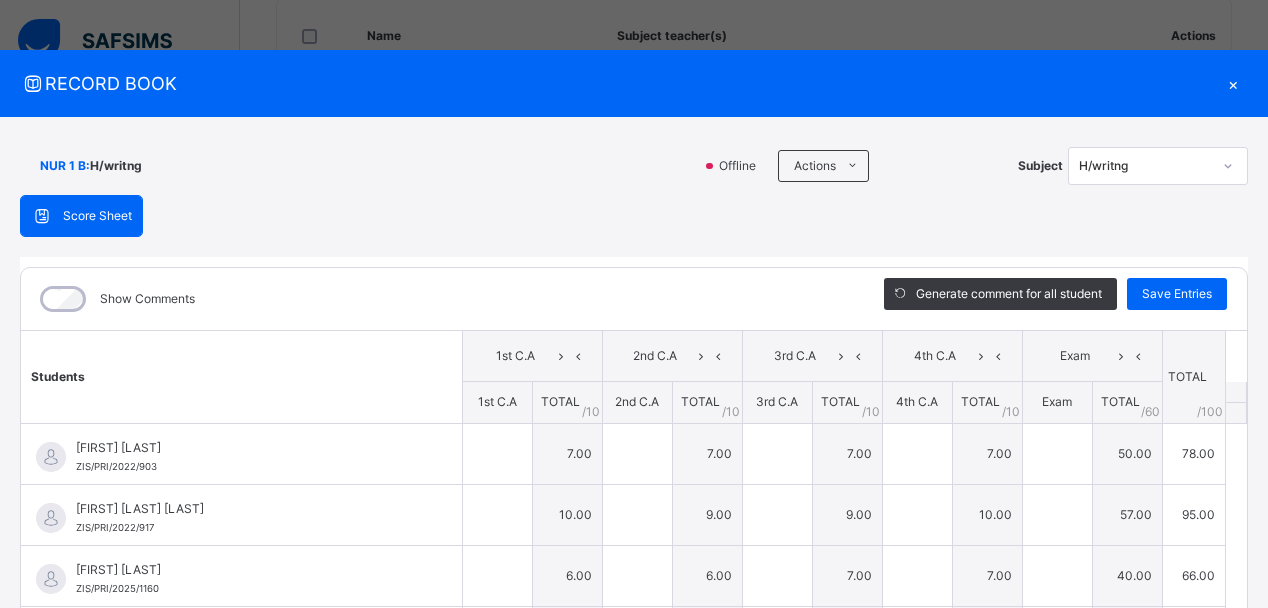 type on "*" 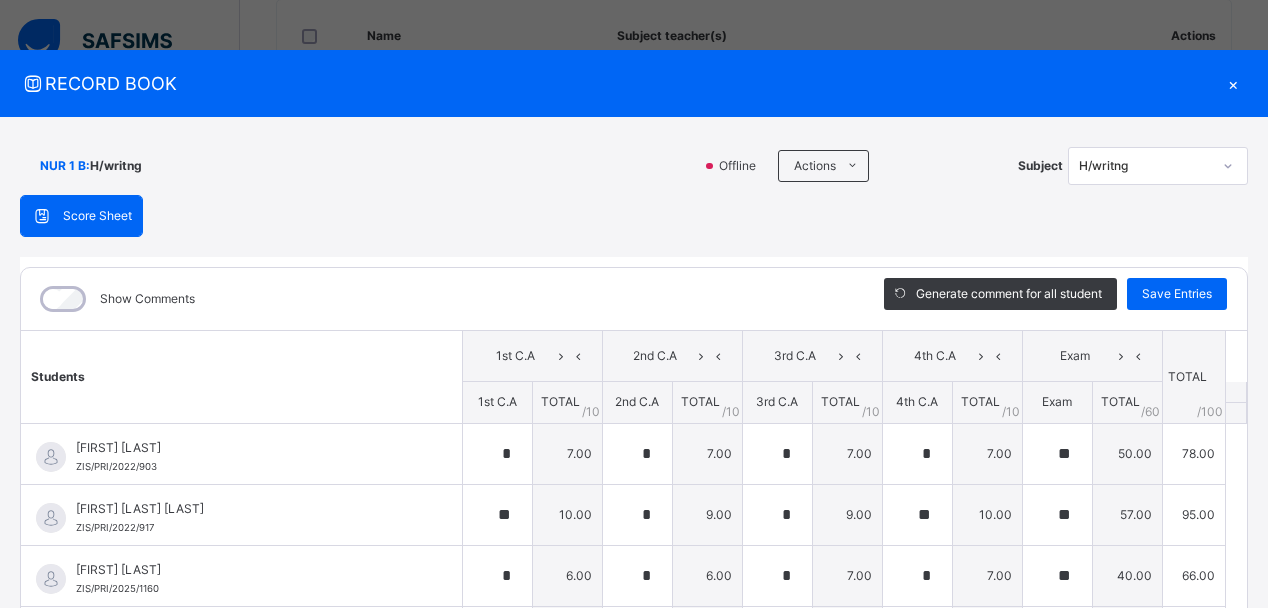 type on "*" 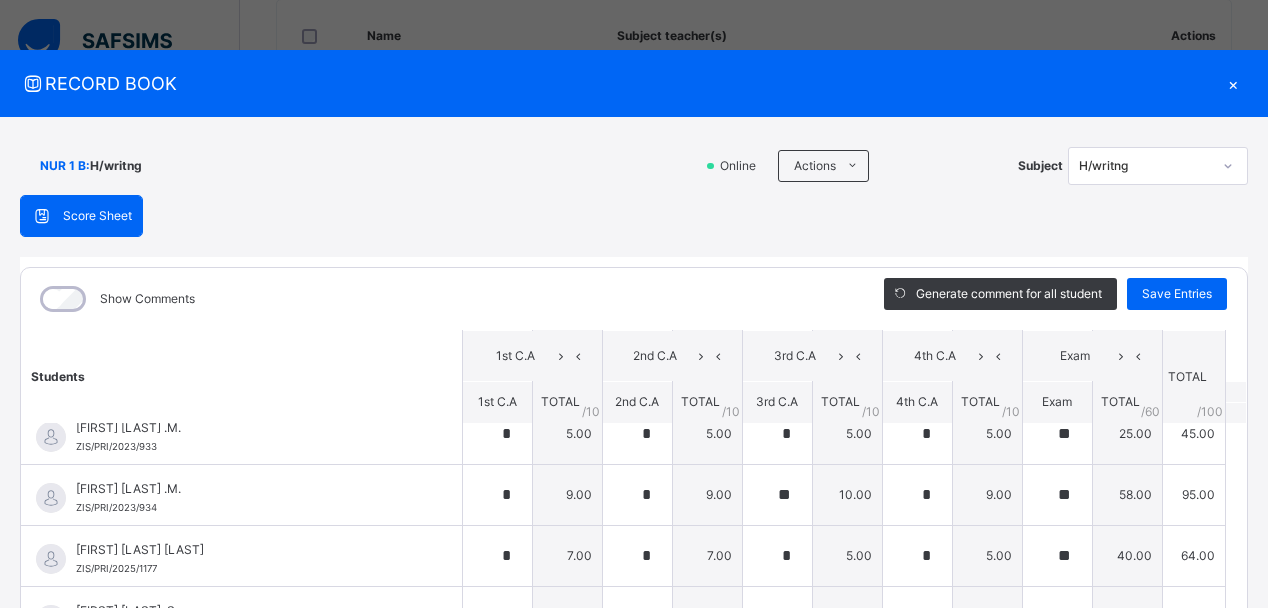 scroll, scrollTop: 509, scrollLeft: 0, axis: vertical 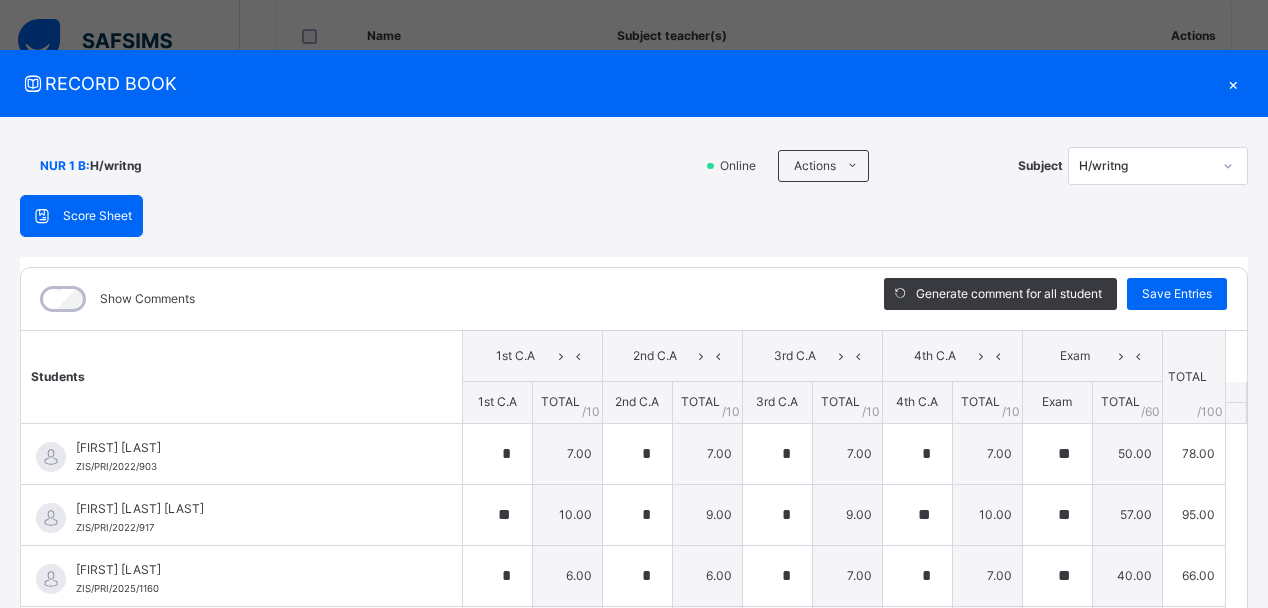 click on "×" at bounding box center (1233, 83) 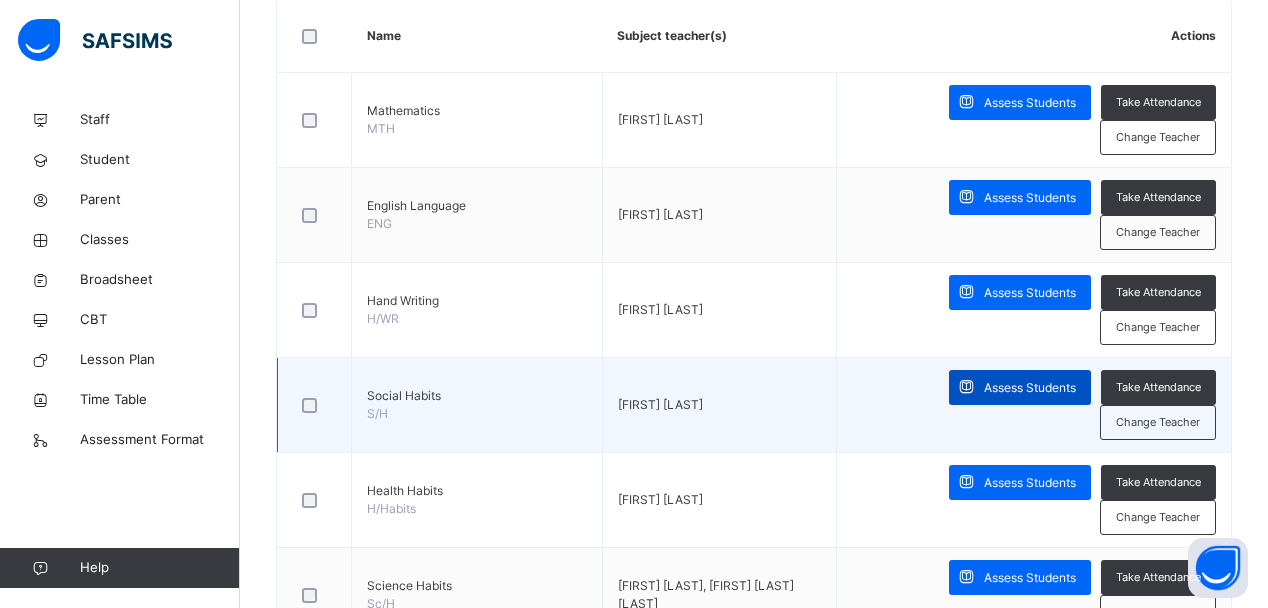 click on "Assess Students" at bounding box center (1030, 388) 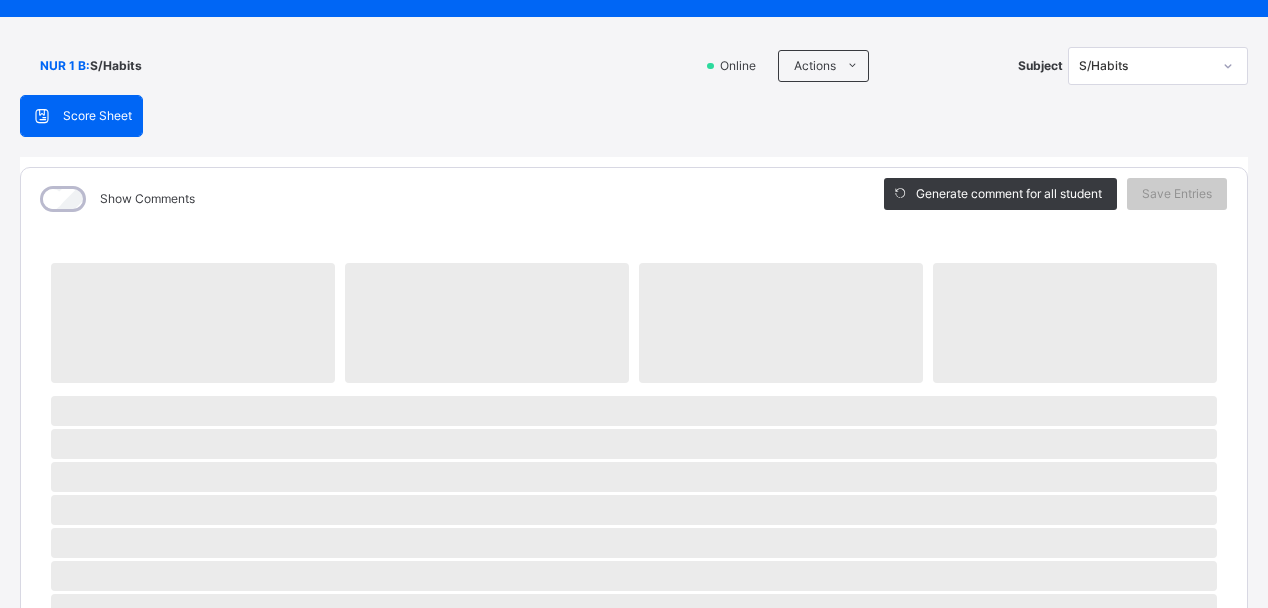 scroll, scrollTop: 200, scrollLeft: 0, axis: vertical 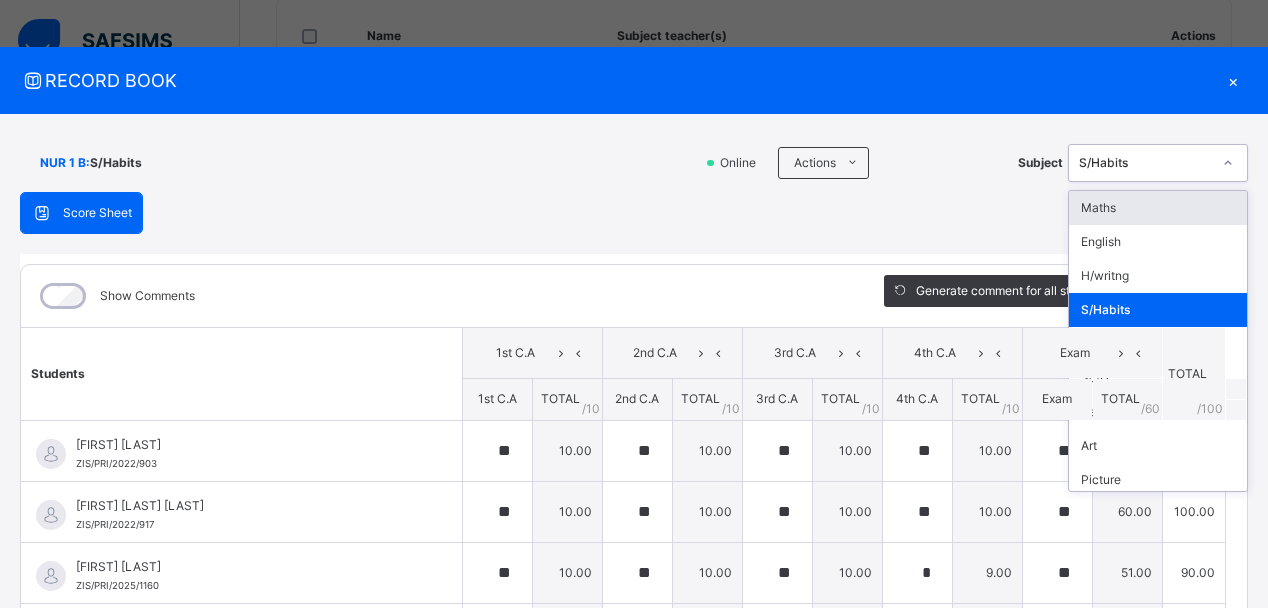 click 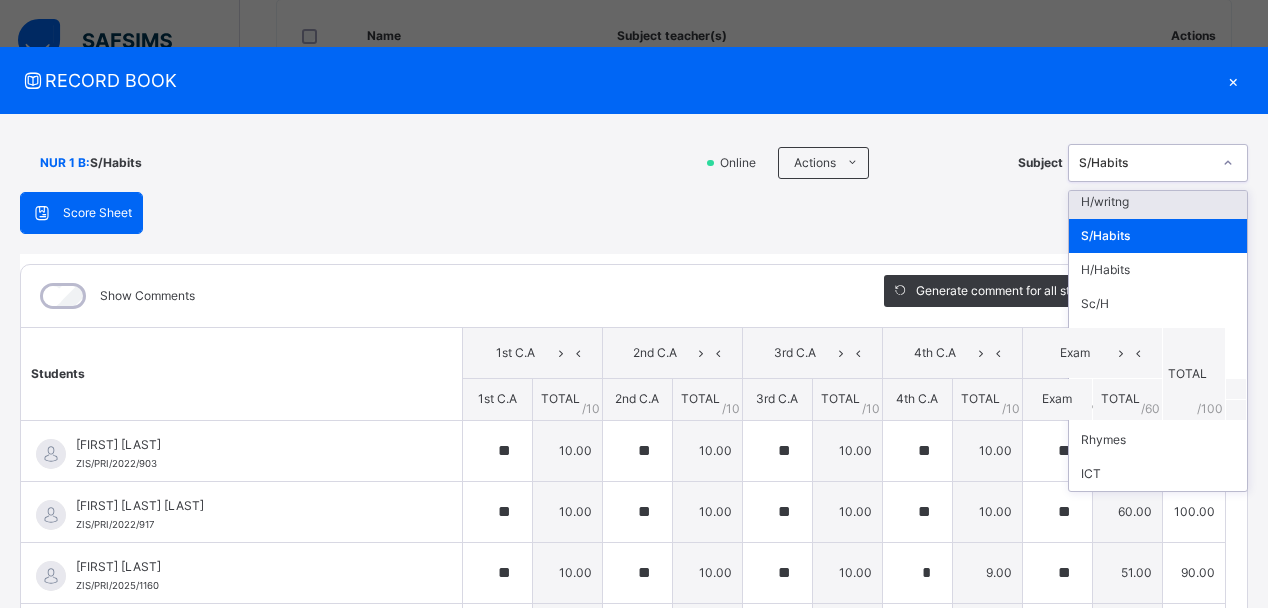 scroll, scrollTop: 0, scrollLeft: 0, axis: both 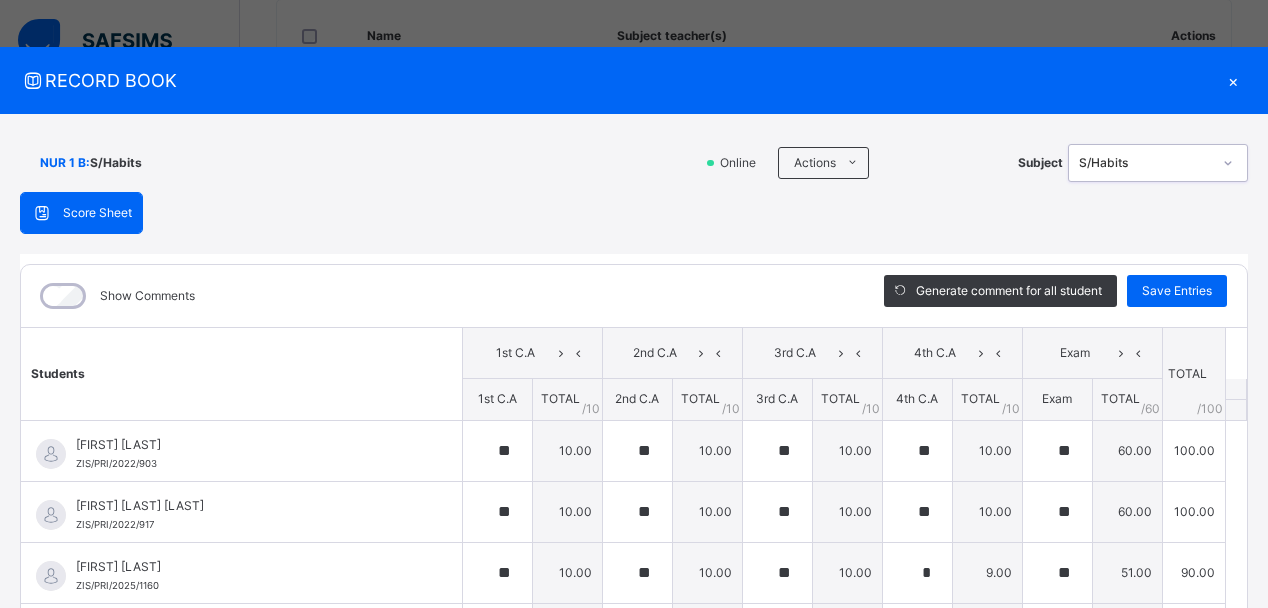 click 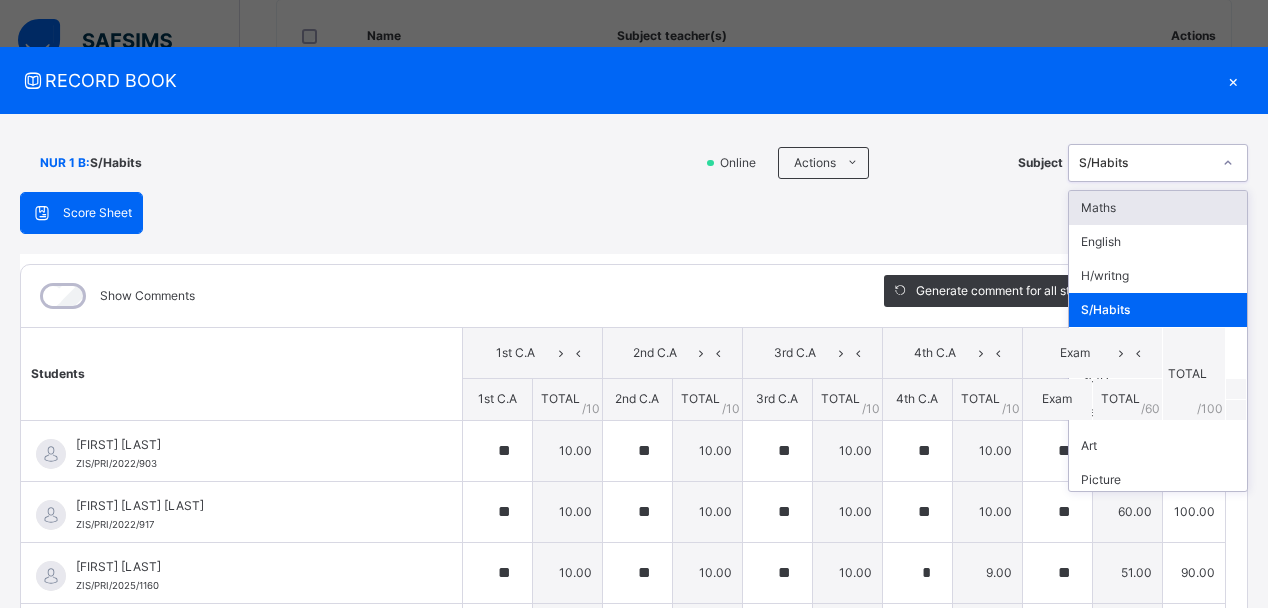 click 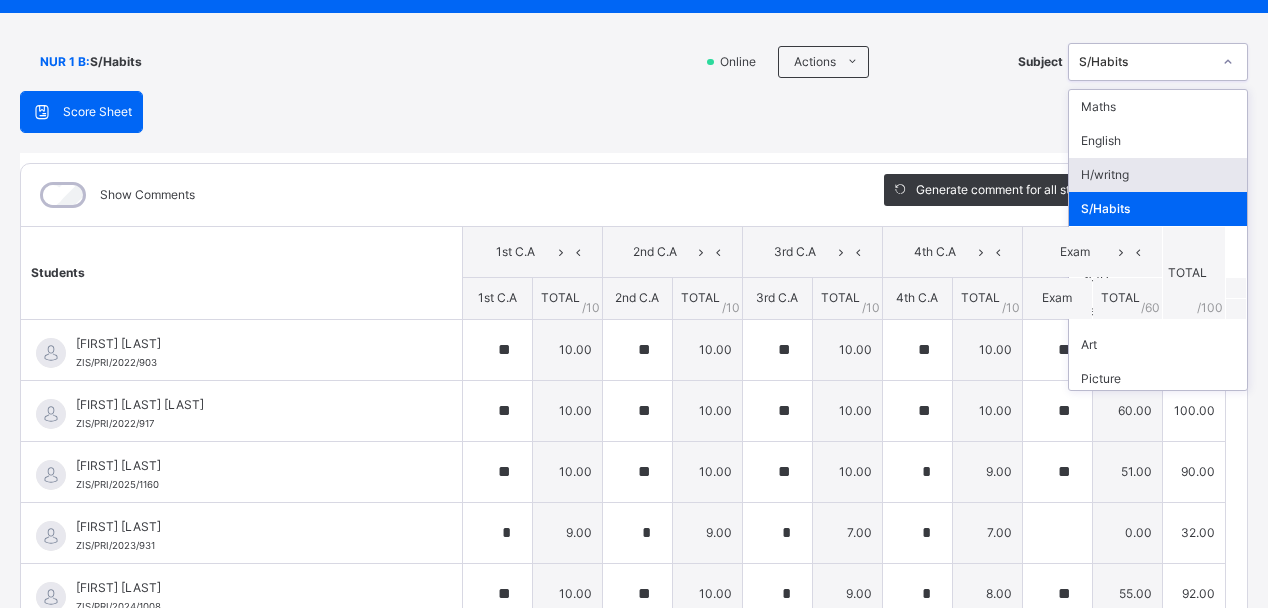 scroll, scrollTop: 203, scrollLeft: 0, axis: vertical 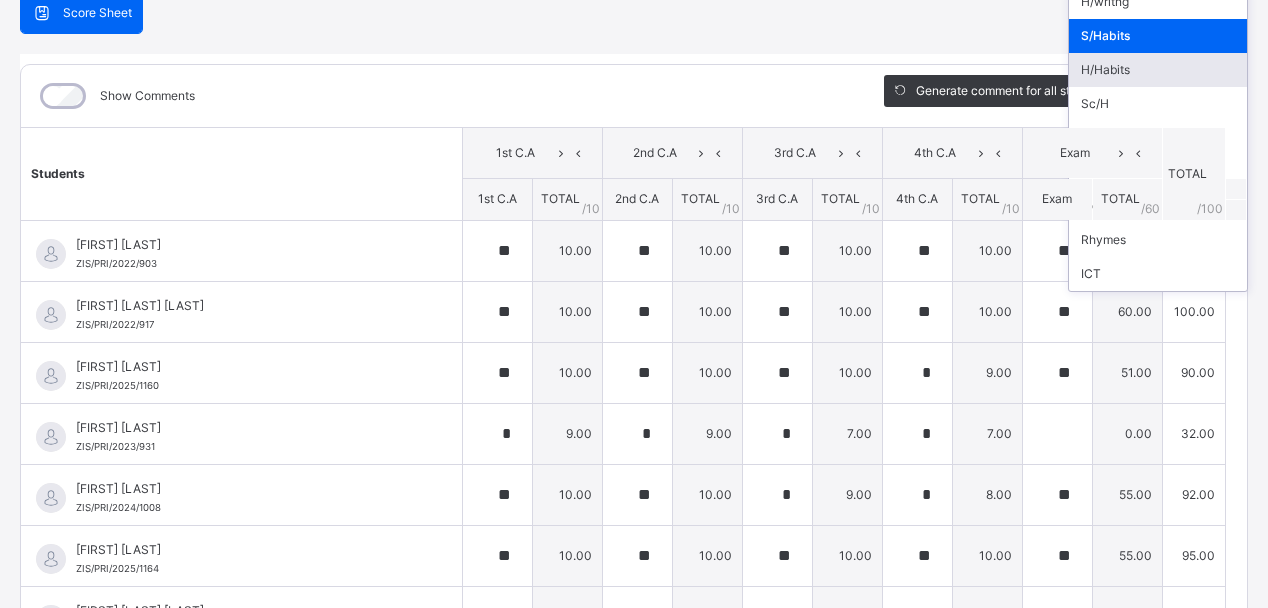 click on "H/Habits" at bounding box center [1158, 70] 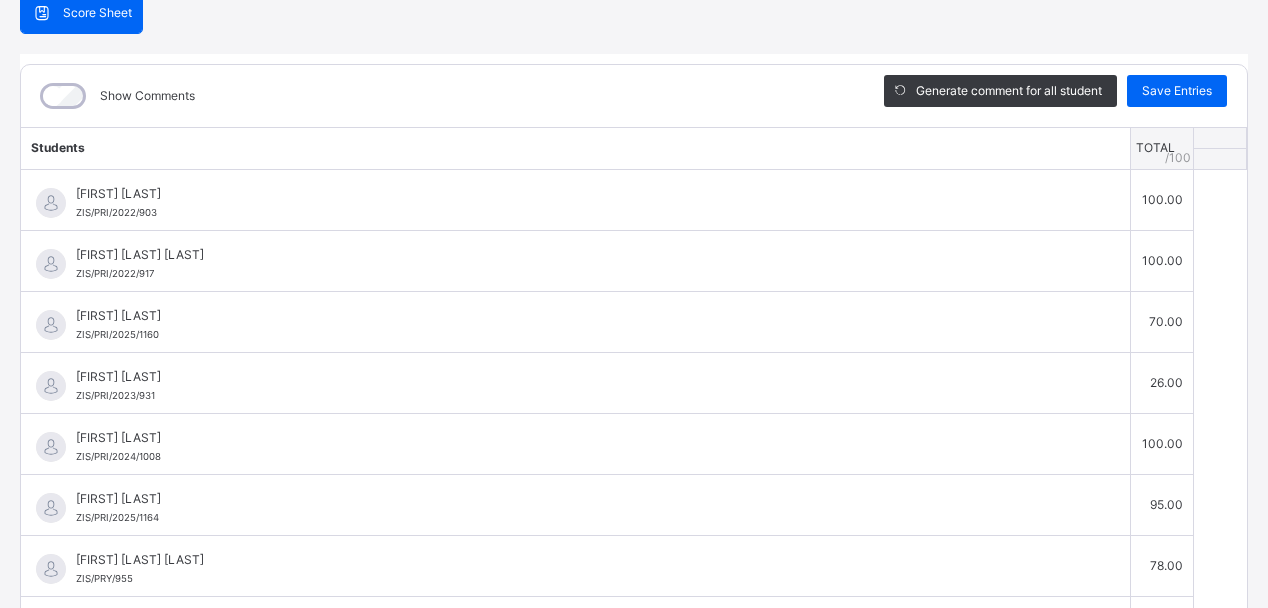 click on "Score Sheet Score Sheet Show Comments   Generate comment for all student   Save Entries Class Level:  NUR 1   B Subject:  H/Habits Session:  2024/2025 Session Session:  Third Term Students TOTAL /100 Comment [FIRST] [LAST] ZIS/PRI/2022/903 [FIRST] [LAST] ZIS/PRI/2022/903 100.00 Generate comment 0 / 250   ×   Subject Teacher’s Comment Generate and see in full the comment developed by the AI with an option to regenerate the comment JS [FIRST] [LAST]   ZIS/PRI/2022/903   Total 100.00  / 100.00 Sims Bot   Regenerate     Use this comment   [FIRST] [LAST] [LAST] ZIS/PRI/2022/917 [FIRST] [LAST] [LAST] ZIS/PRI/2022/917 100.00 Generate comment 0 / 250   ×   Subject Teacher’s Comment Generate and see in full the comment developed by the AI with an option to regenerate the comment JS [FIRST] [LAST] [LAST]   ZIS/PRI/2022/917   Total 100.00  / 100.00 Sims Bot   Regenerate     Use this comment   [FIRST] [LAST] ZIS/PRI/2025/1160 [FIRST] [LAST] ZIS/PRI/2025/1160 70.00 Generate comment 0 / 250   ×   JS" at bounding box center [634, 315] 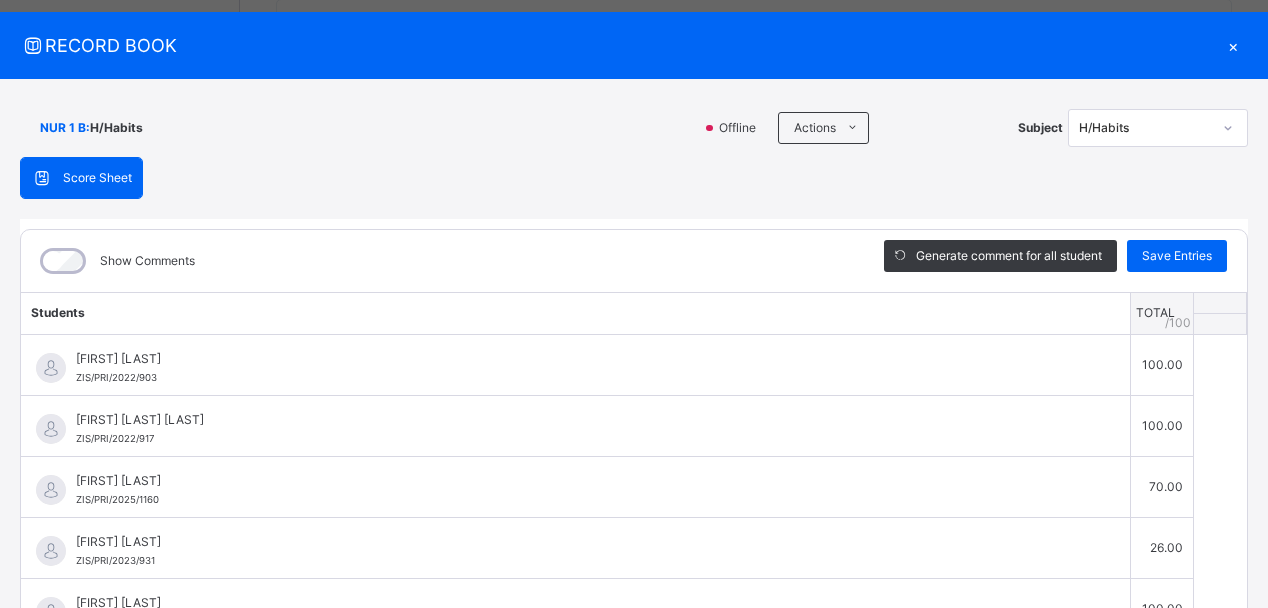 scroll, scrollTop: 3, scrollLeft: 0, axis: vertical 